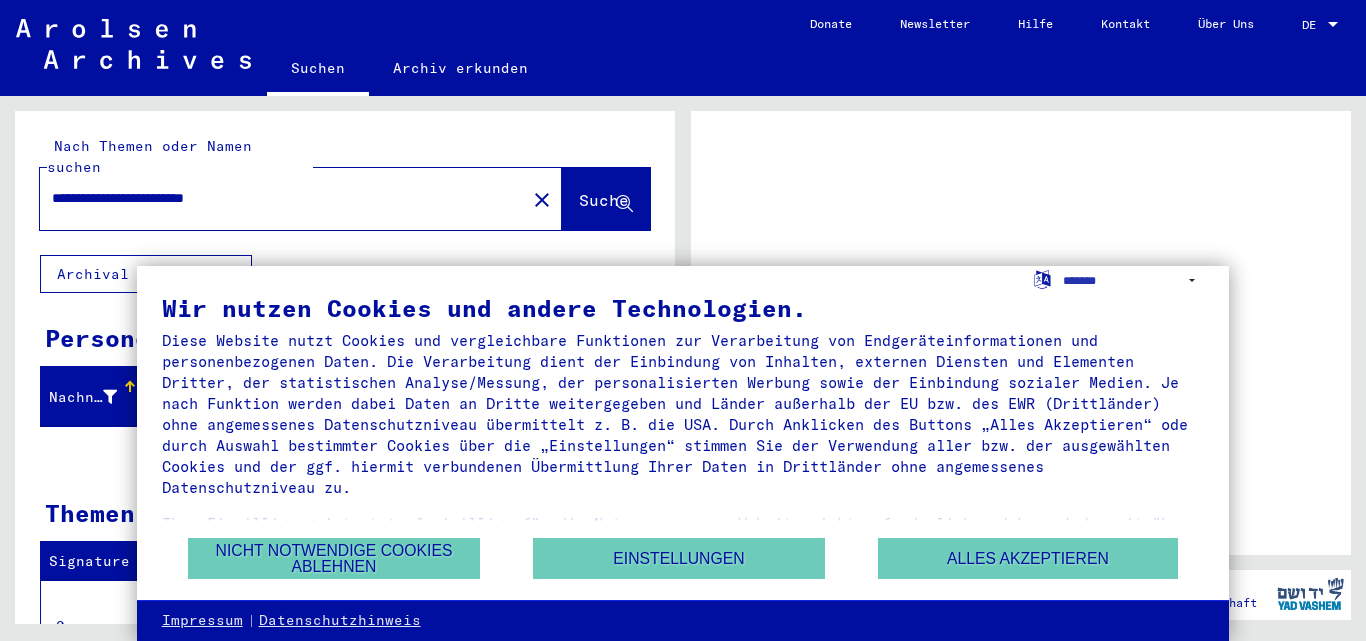 scroll, scrollTop: 0, scrollLeft: 0, axis: both 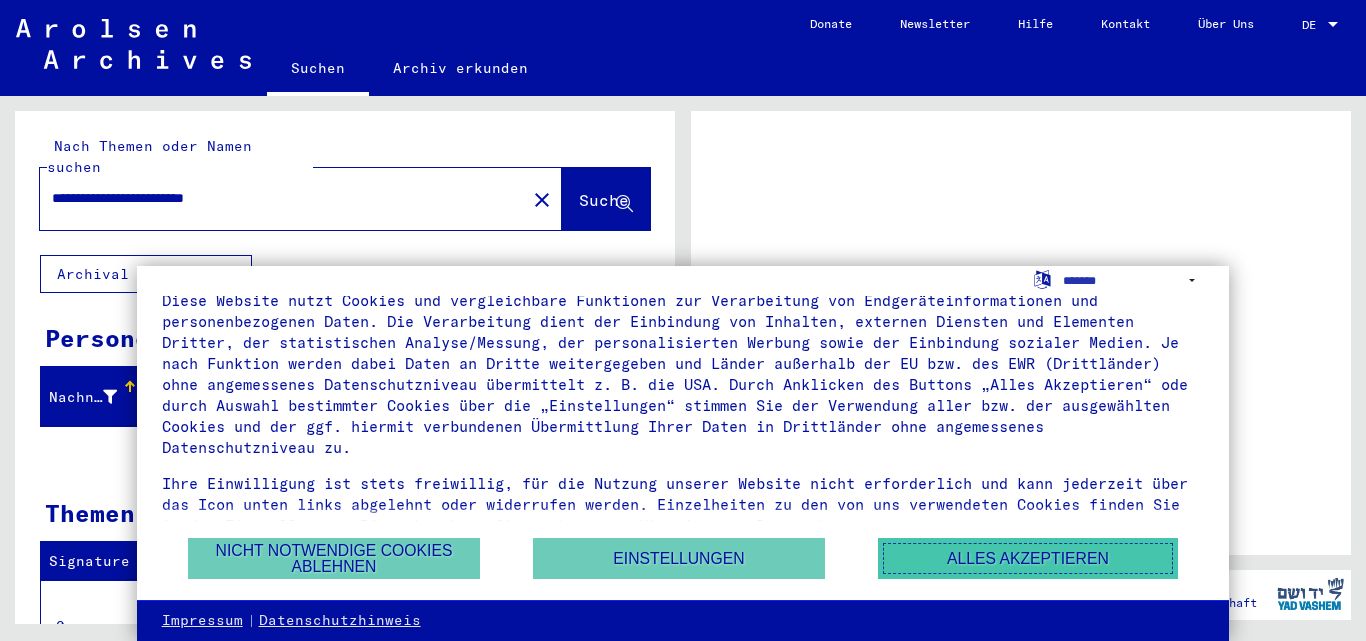 click on "Alles akzeptieren" at bounding box center [1028, 558] 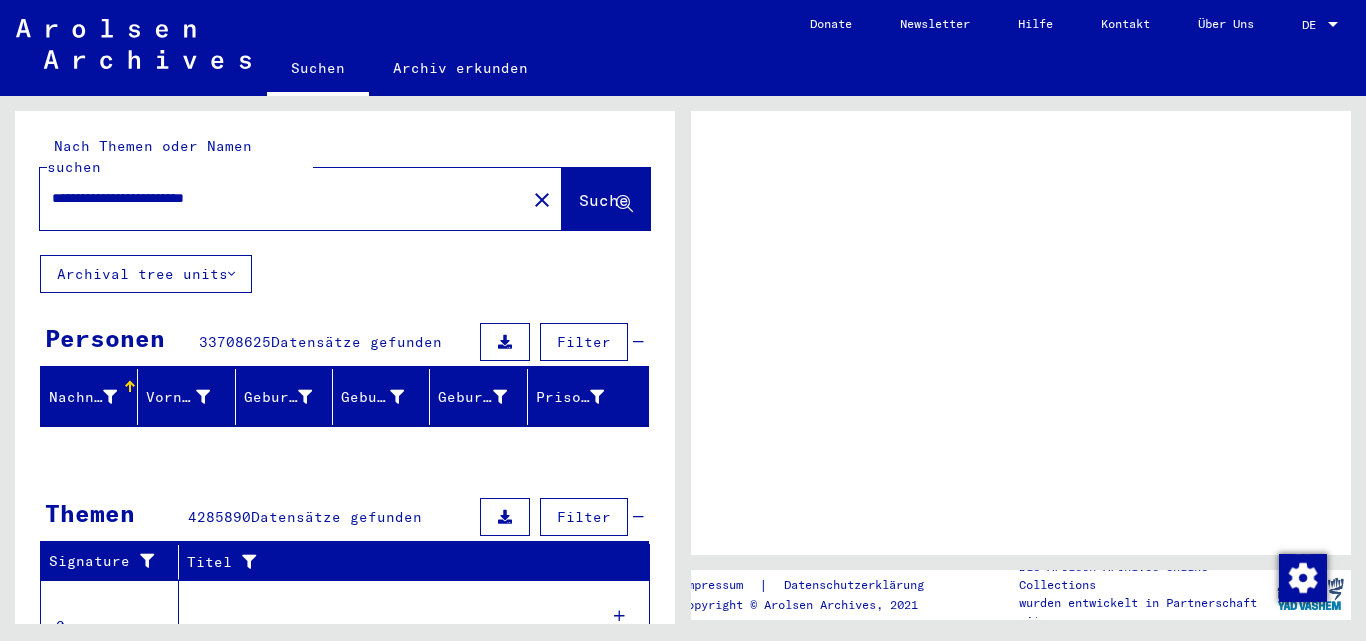 click at bounding box center (1021, 333) 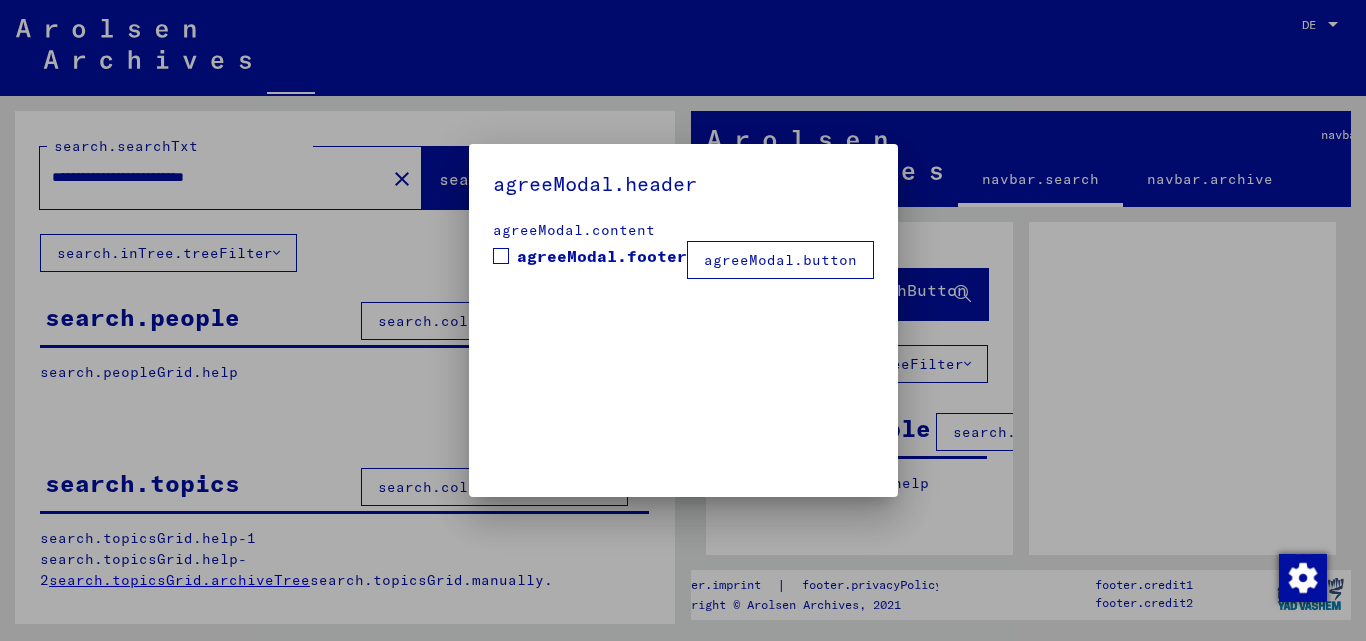 click on "agreeModal.header agreeModal.content    agreeModal.footer  agreeModal.button" at bounding box center [683, 320] 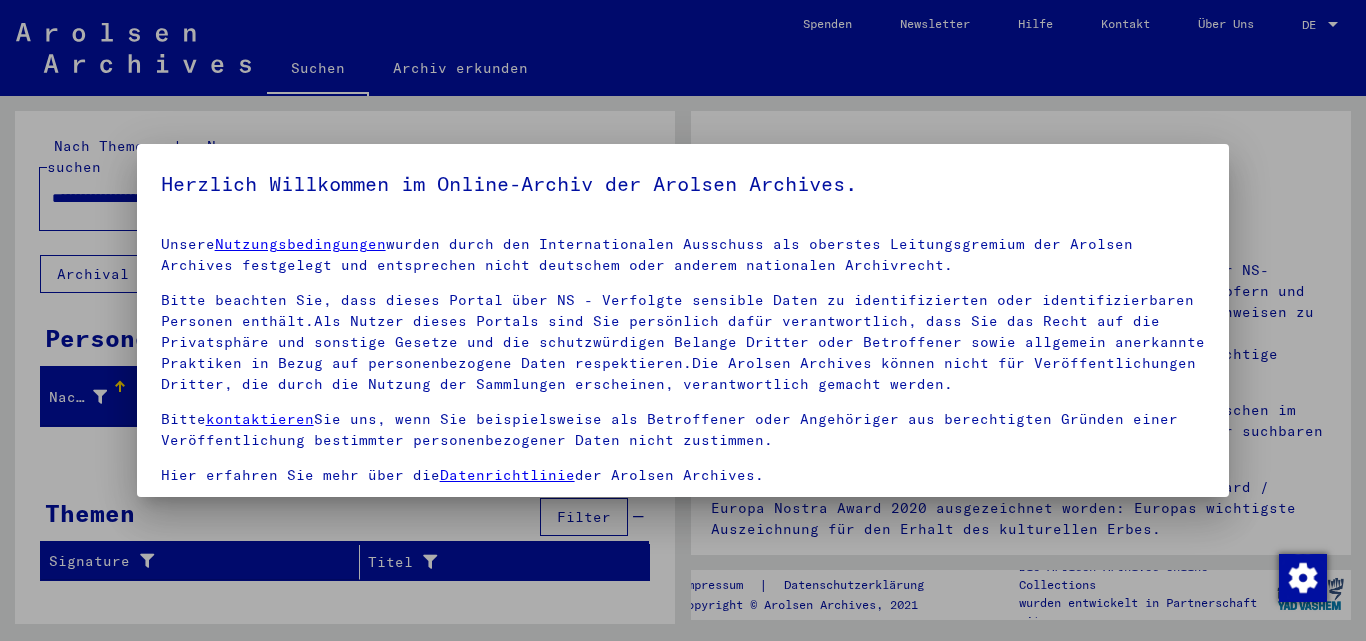 scroll, scrollTop: 164, scrollLeft: 0, axis: vertical 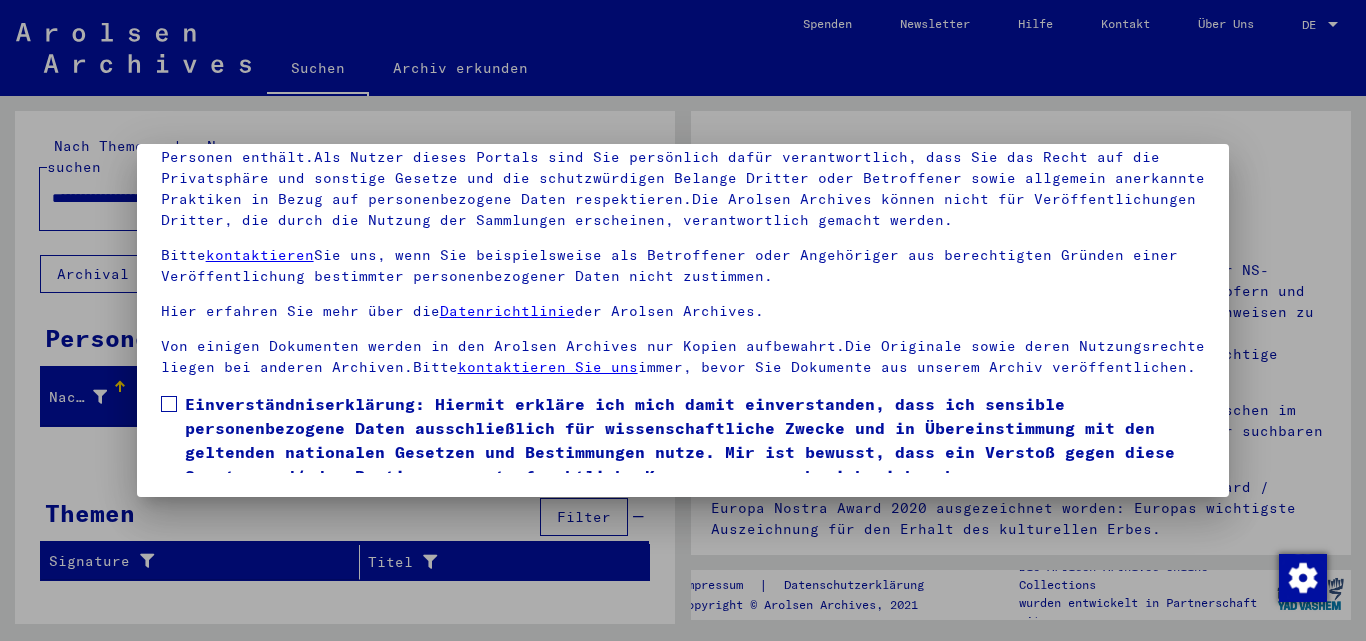 click on "Unsere  Nutzungsbedingungen  wurden durch den Internationalen Ausschuss als oberstes Leitungsgremium der Arolsen Archives festgelegt und entsprechen nicht deutschem oder anderem nationalen Archivrecht. Bitte beachten Sie, dass dieses Portal über NS - Verfolgte sensible Daten zu identifizierten oder identifizierbaren Personen enthält.Als Nutzer dieses Portals sind Sie persönlich dafür verantwortlich, dass Sie das Recht auf die Privatsphäre und sonstige Gesetze und die schutzwürdigen Belange Dritter oder Betroffener sowie allgemein anerkannte Praktiken in Bezug auf personenbezogene Daten respektieren.Die Arolsen Archives können nicht für Veröffentlichungen Dritter, die durch die Nutzung der Sammlungen erscheinen, verantwortlich gemacht werden. Bitte  kontaktieren  Sie uns, wenn Sie beispielsweise als Betroffener oder Angehöriger aus berechtigten Gründen einer Veröffentlichung bestimmter personenbezogener Daten nicht zustimmen. Hier erfahren Sie mehr über die  Datenrichtlinie  der Arolsen Archives." at bounding box center (683, 264) 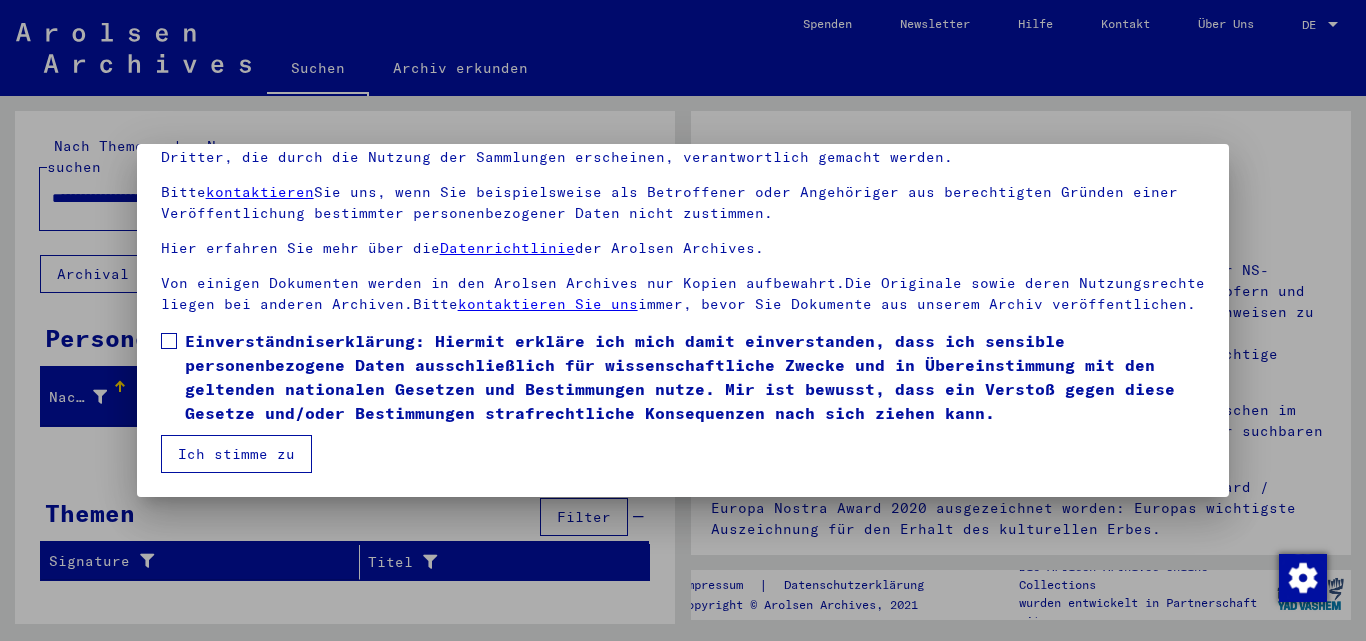 click at bounding box center (683, 320) 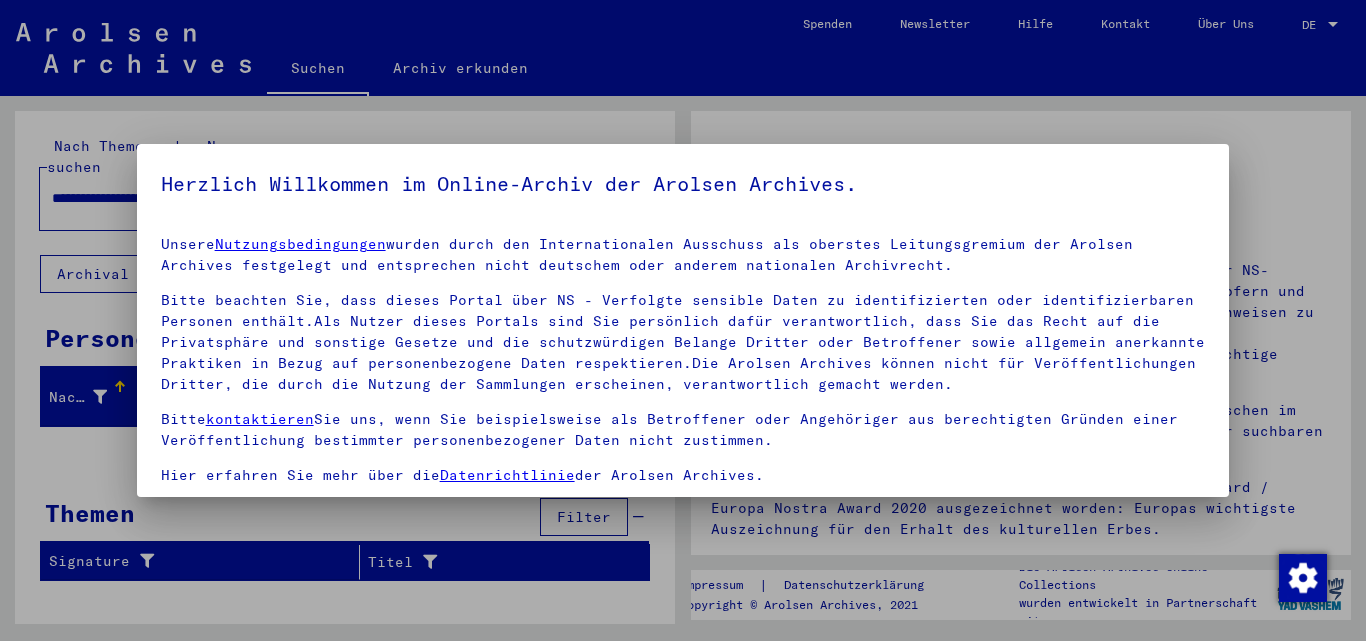 click at bounding box center (683, 320) 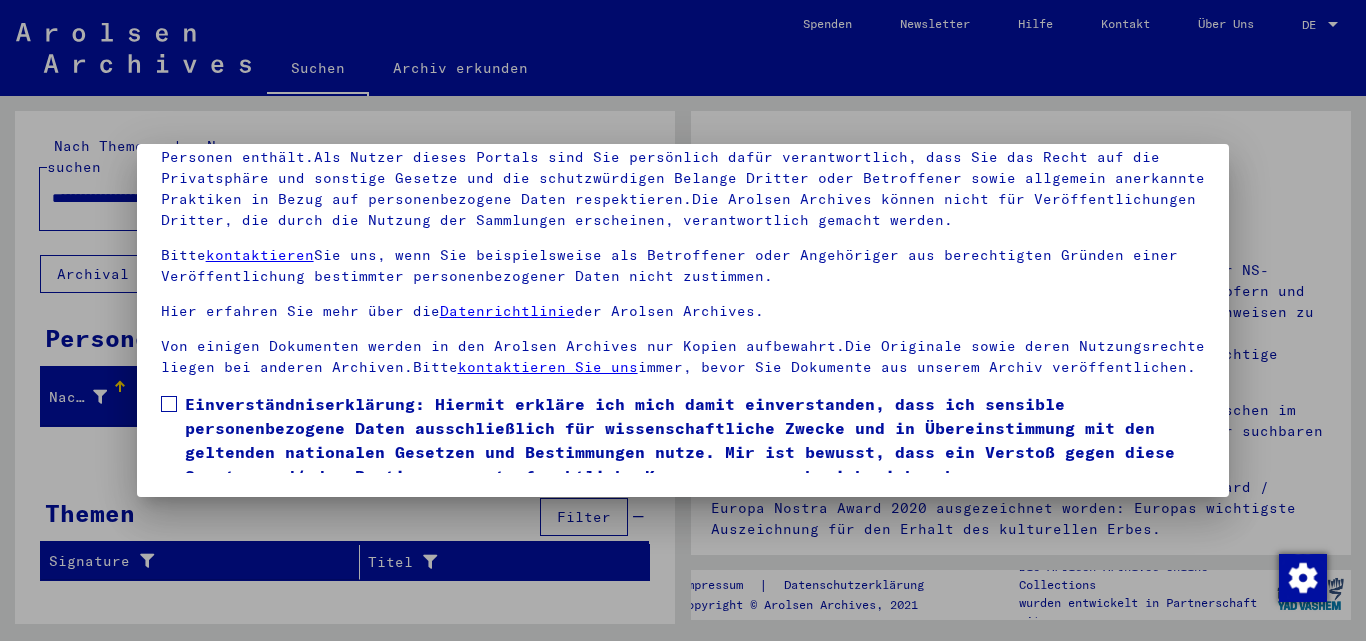 scroll, scrollTop: 84, scrollLeft: 0, axis: vertical 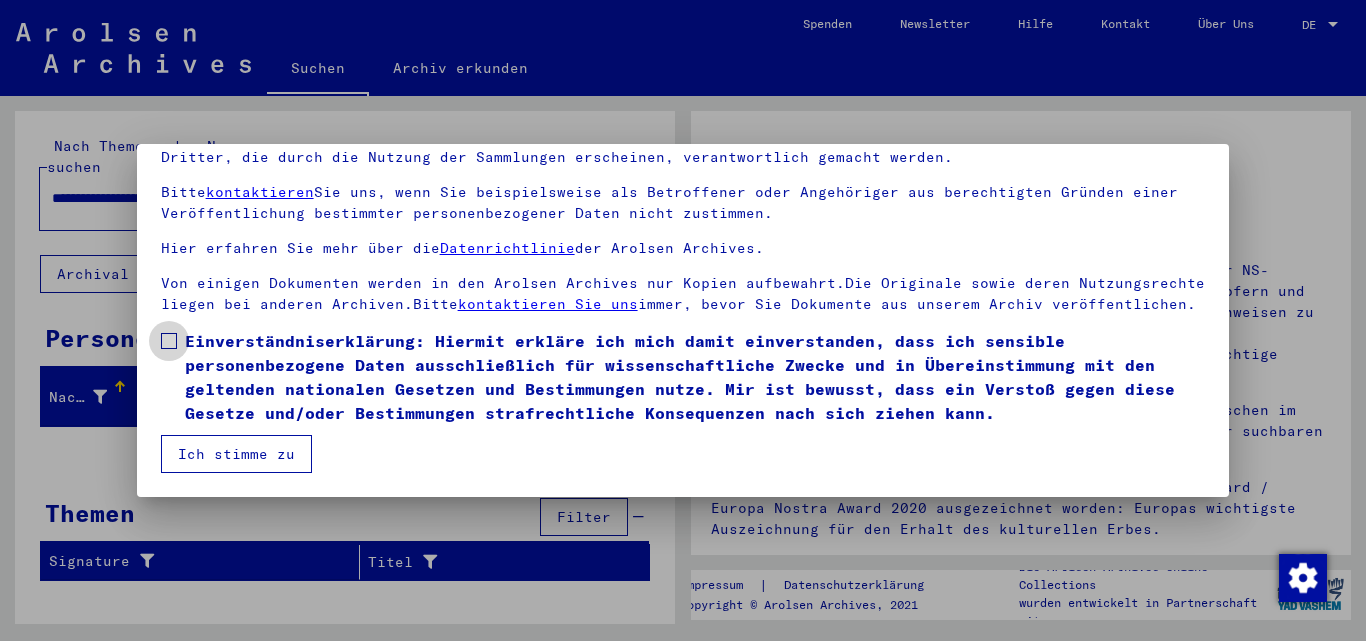 click on "Einverständniserklärung: Hiermit erkläre ich mich damit einverstanden, dass ich sensible personenbezogene Daten ausschließlich für wissenschaftliche Zwecke und in Übereinstimmung mit den geltenden nationalen Gesetzen und Bestimmungen nutze. Mir ist bewusst, dass ein Verstoß gegen diese Gesetze und/oder Bestimmungen strafrechtliche Konsequenzen nach sich ziehen kann." at bounding box center (695, 377) 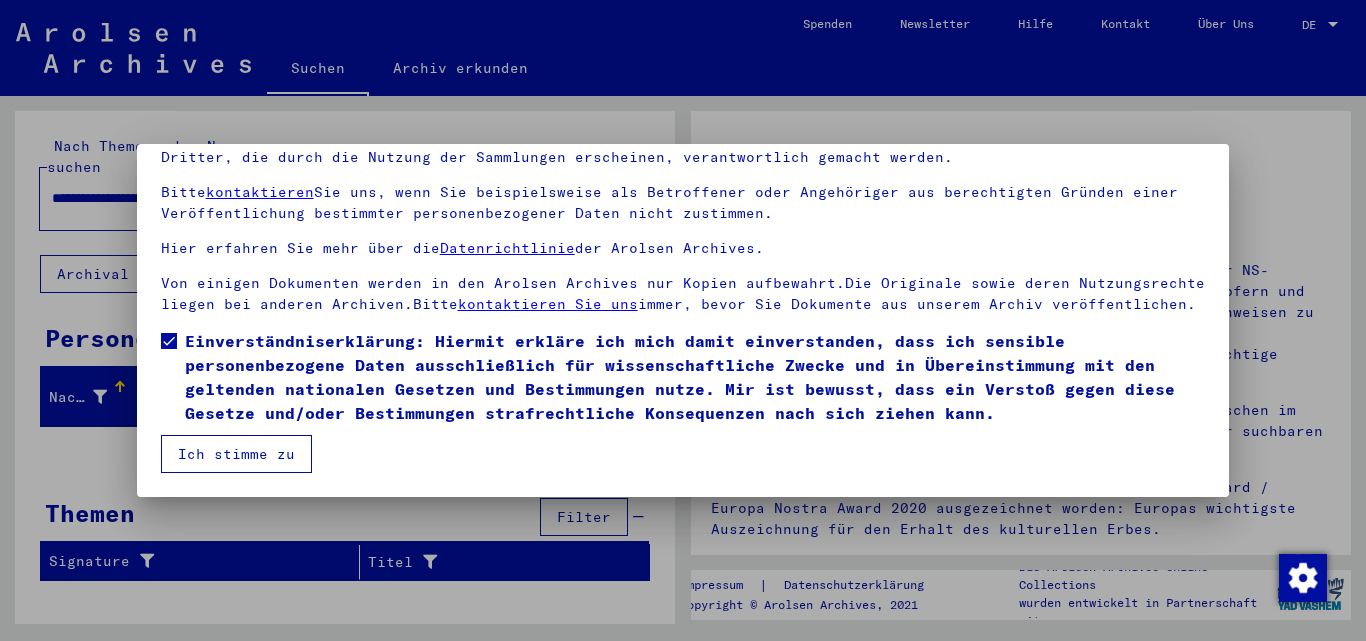 click on "Ich stimme zu" at bounding box center (236, 454) 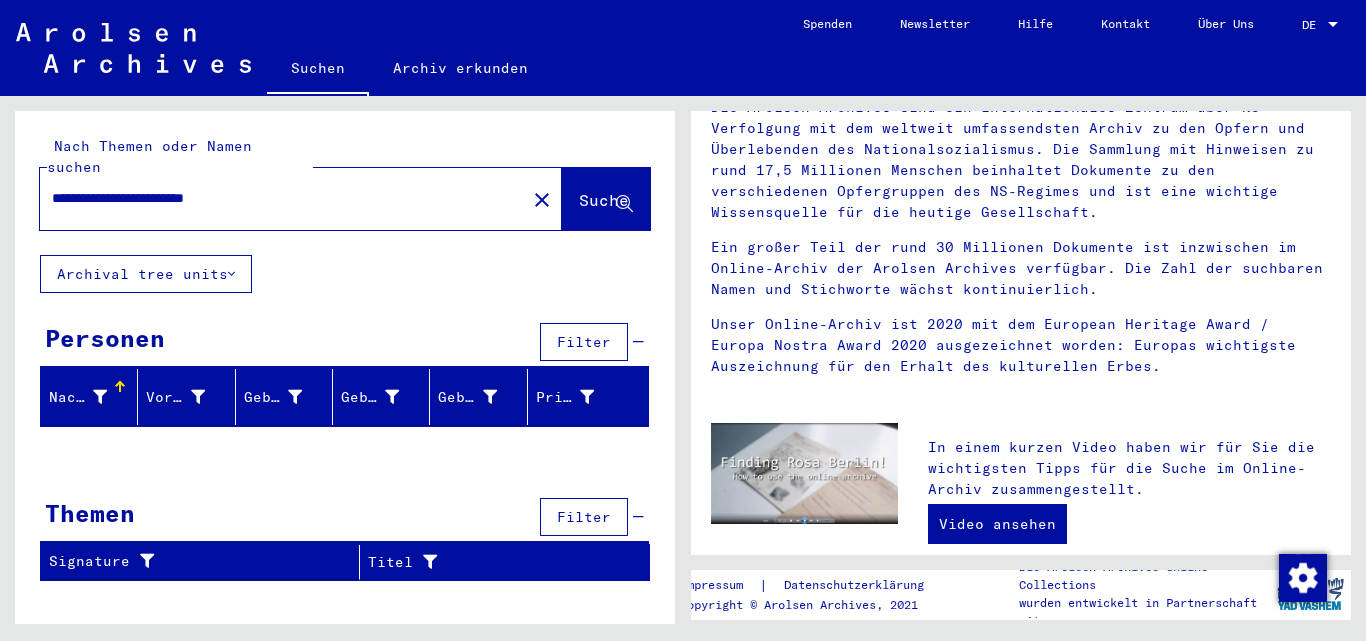 scroll, scrollTop: 196, scrollLeft: 0, axis: vertical 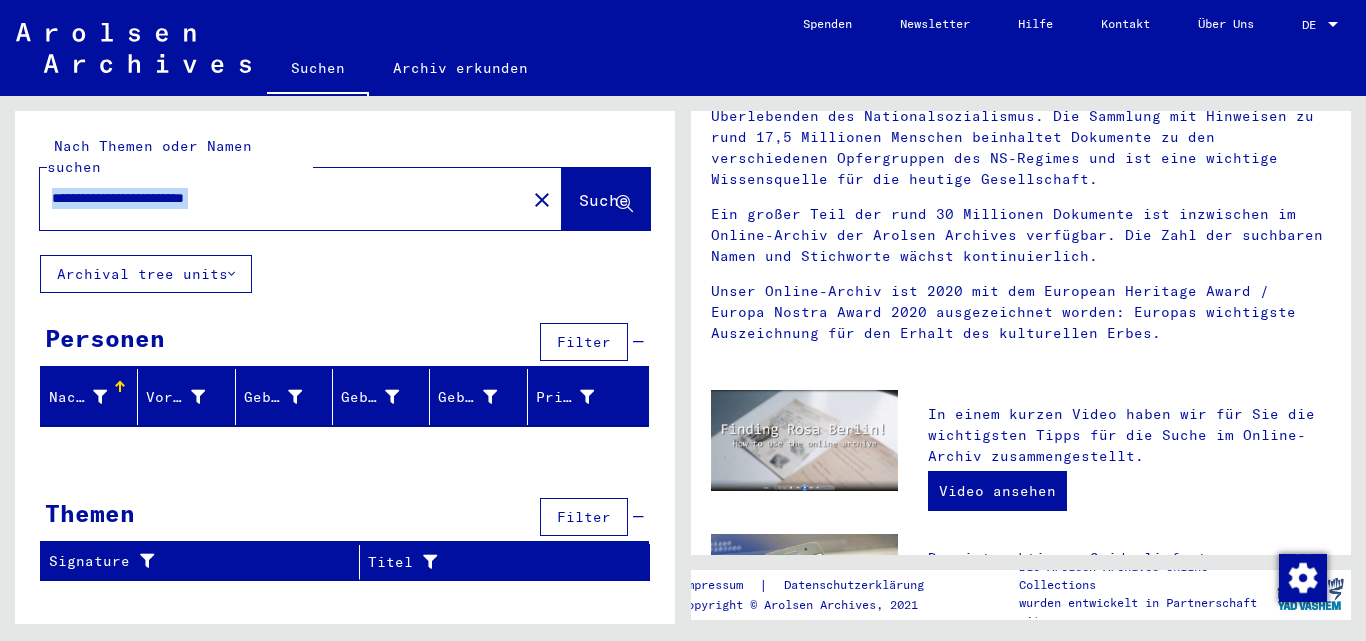 drag, startPoint x: 678, startPoint y: 174, endPoint x: 674, endPoint y: 308, distance: 134.0597 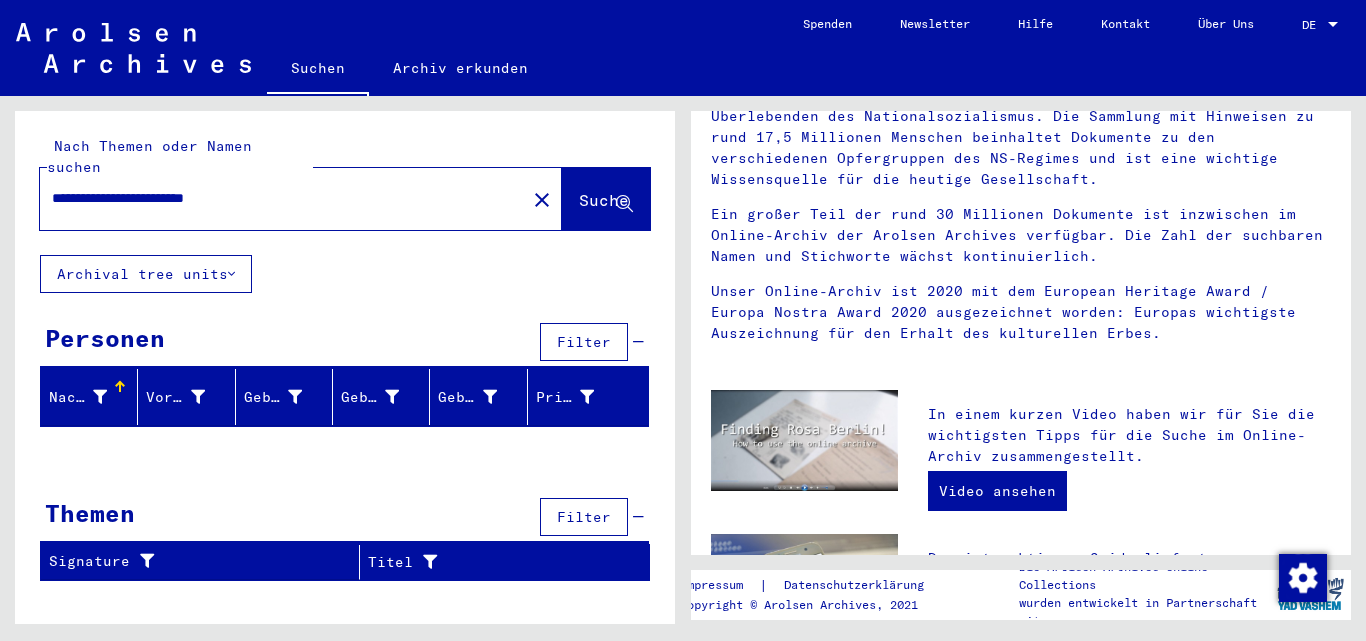 click on "**********" at bounding box center [277, 198] 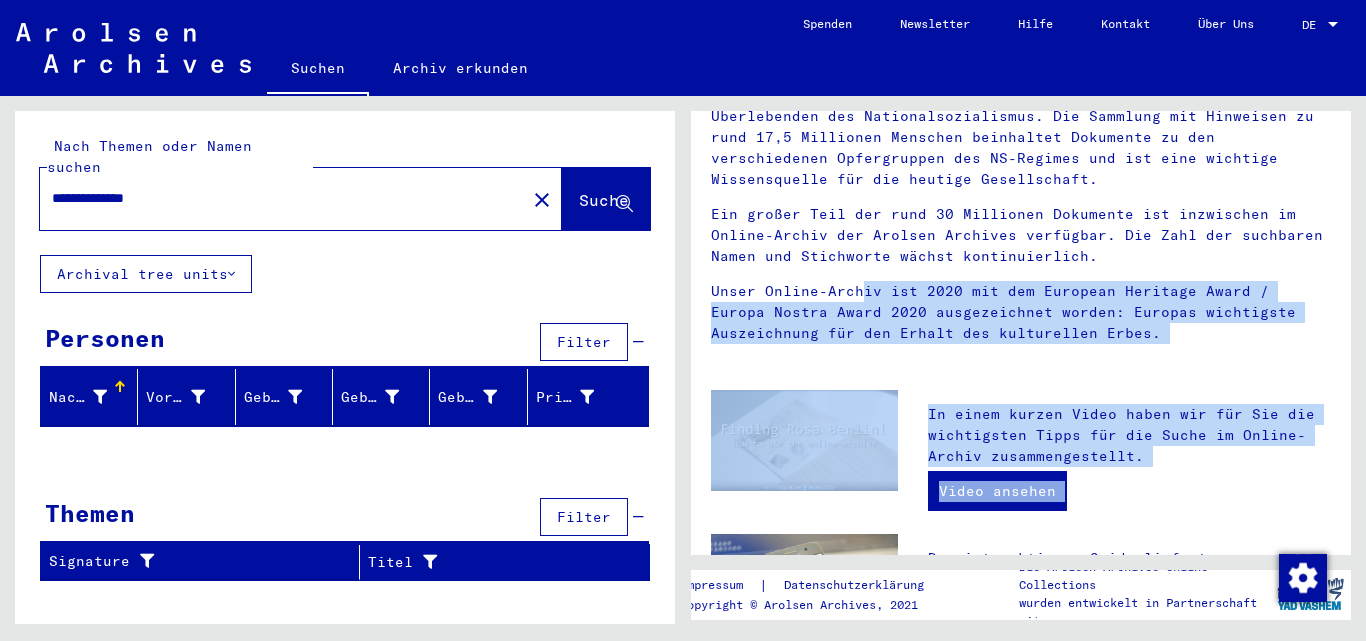 drag, startPoint x: 684, startPoint y: 292, endPoint x: 683, endPoint y: 522, distance: 230.00217 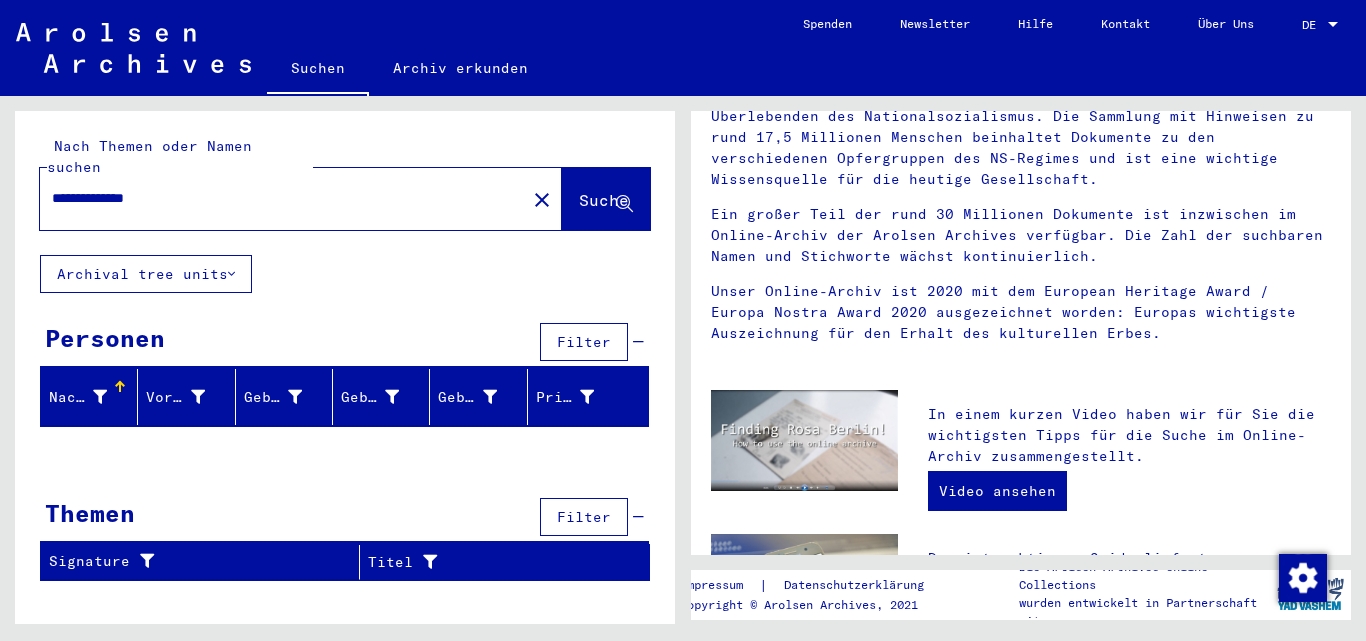 click on "**********" at bounding box center (345, 354) 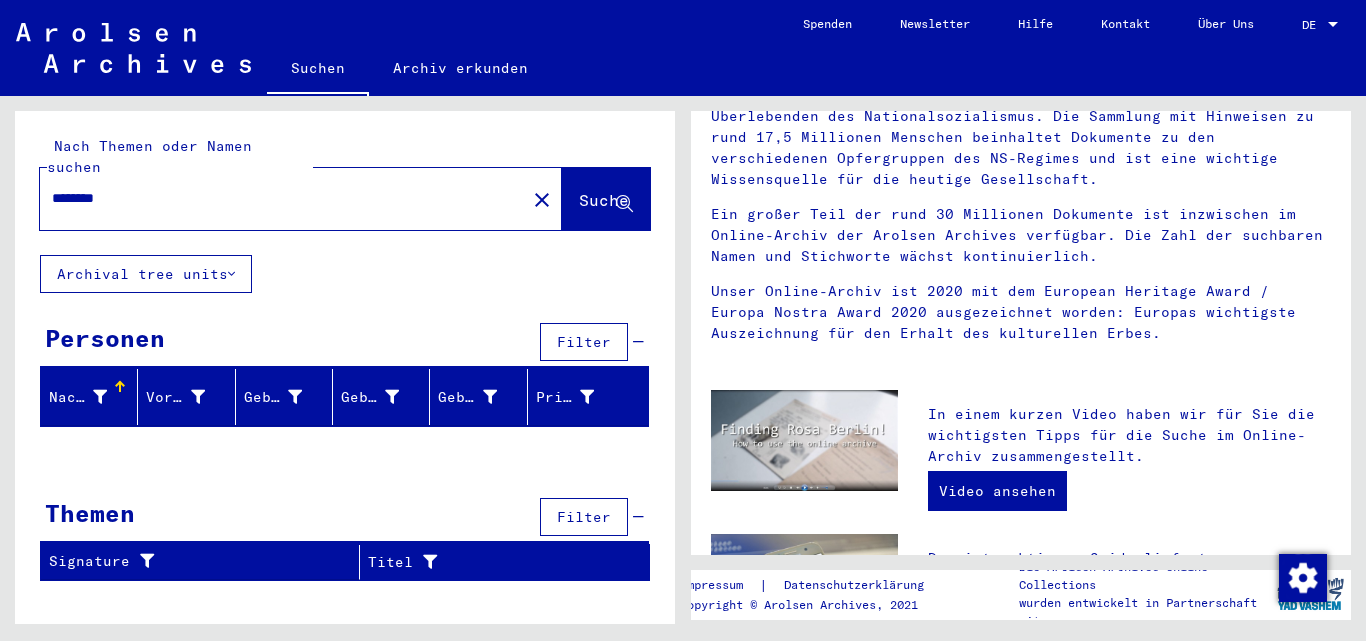click on "[LAST] [LAST]" at bounding box center [1322, 24] 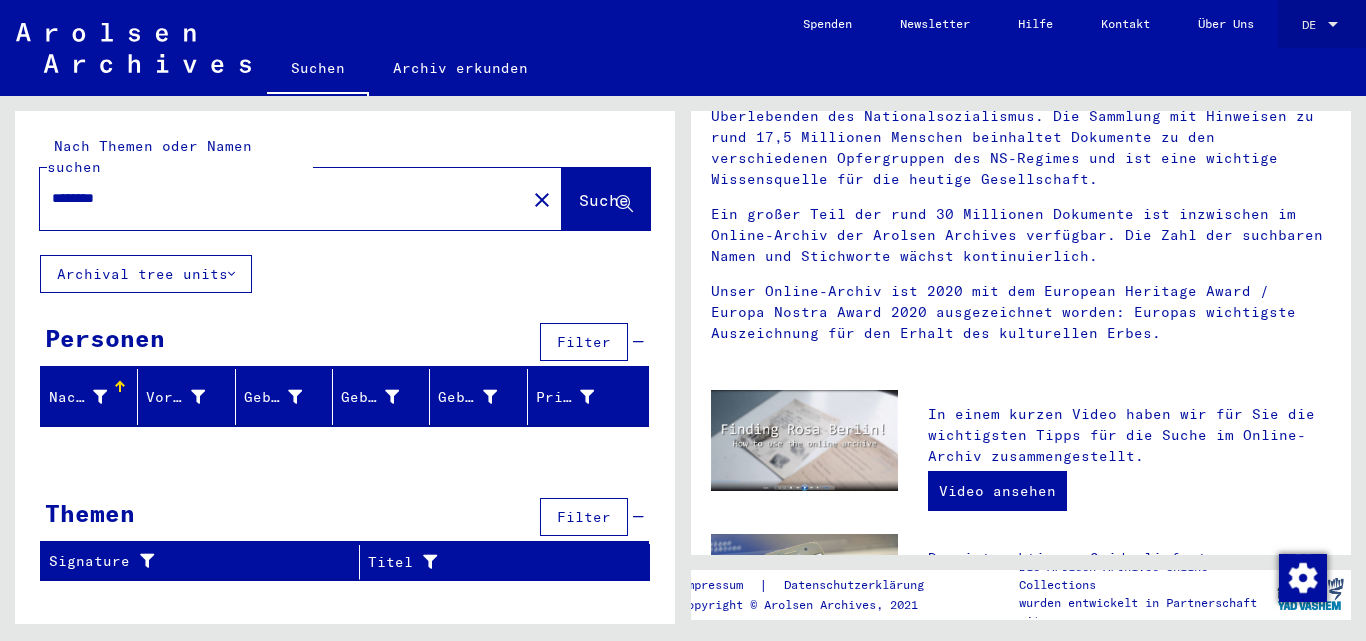 click on "DE" at bounding box center [1313, 25] 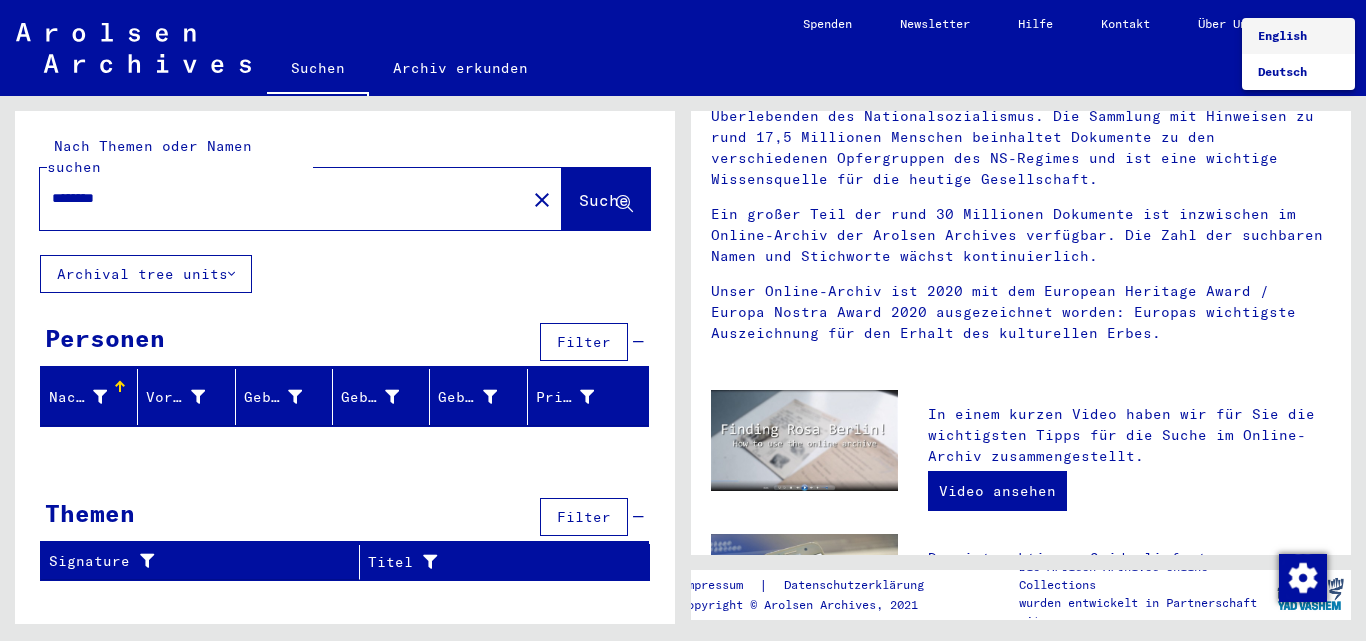 click on "English" at bounding box center [1282, 35] 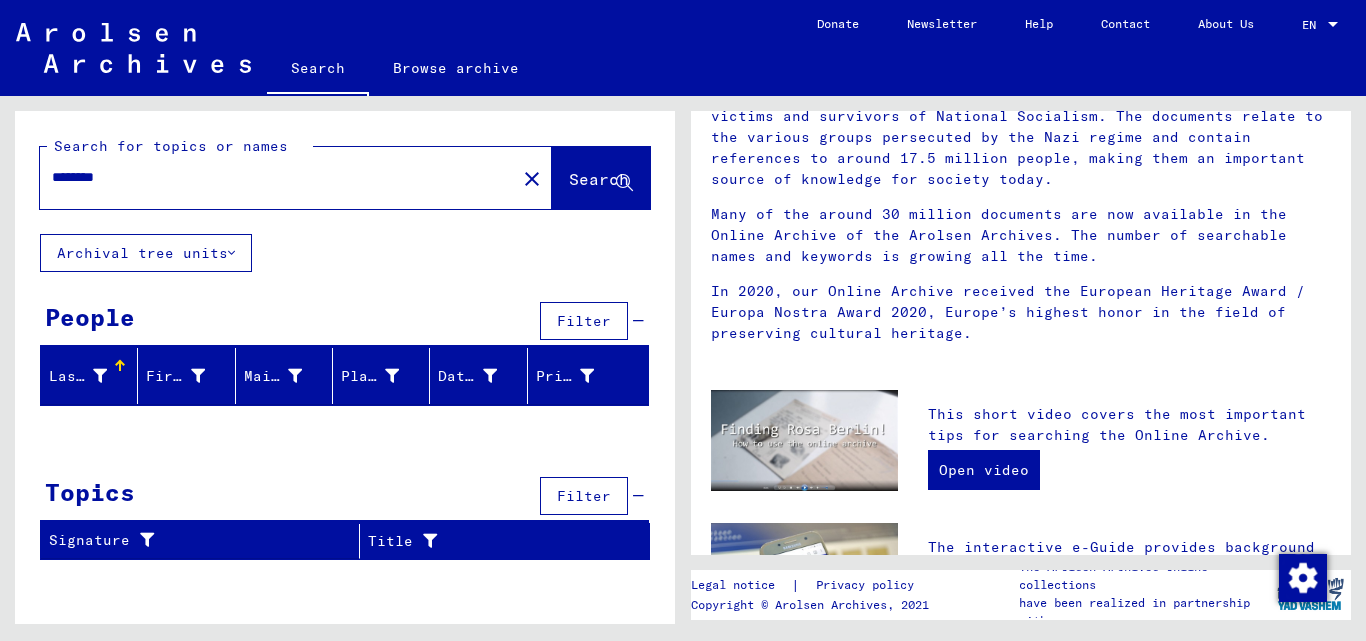 click on "Search" at bounding box center (601, 180) 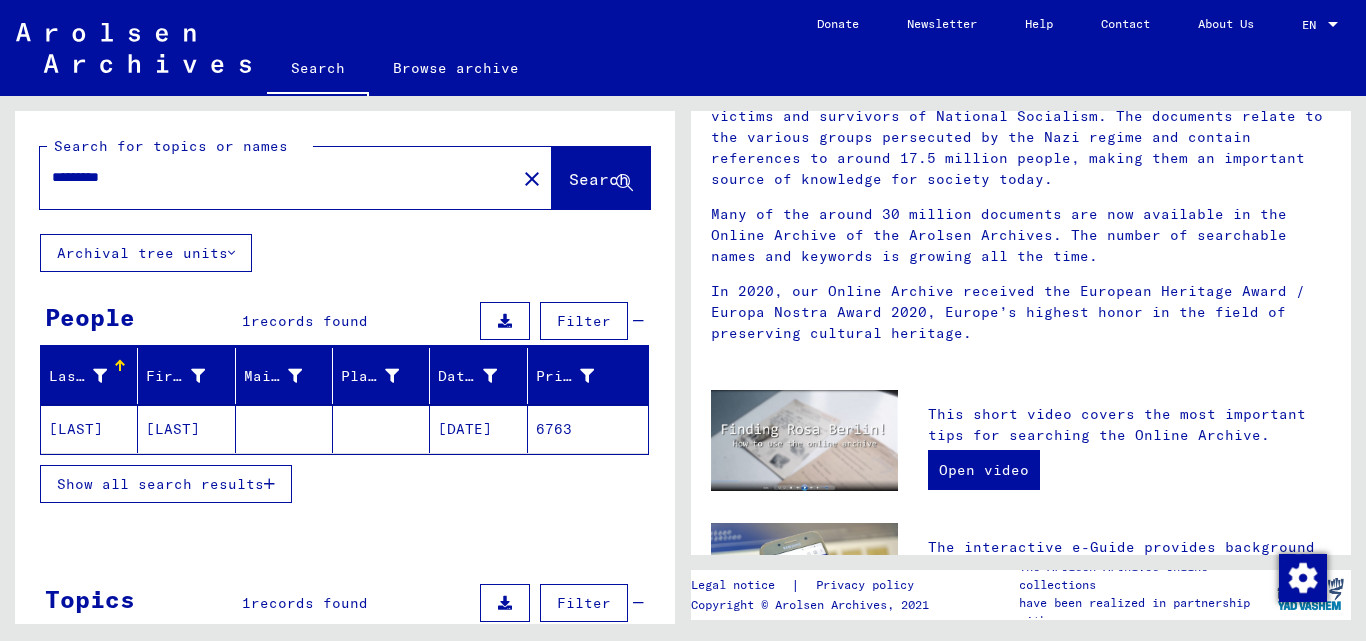 click on "*********" at bounding box center [272, 177] 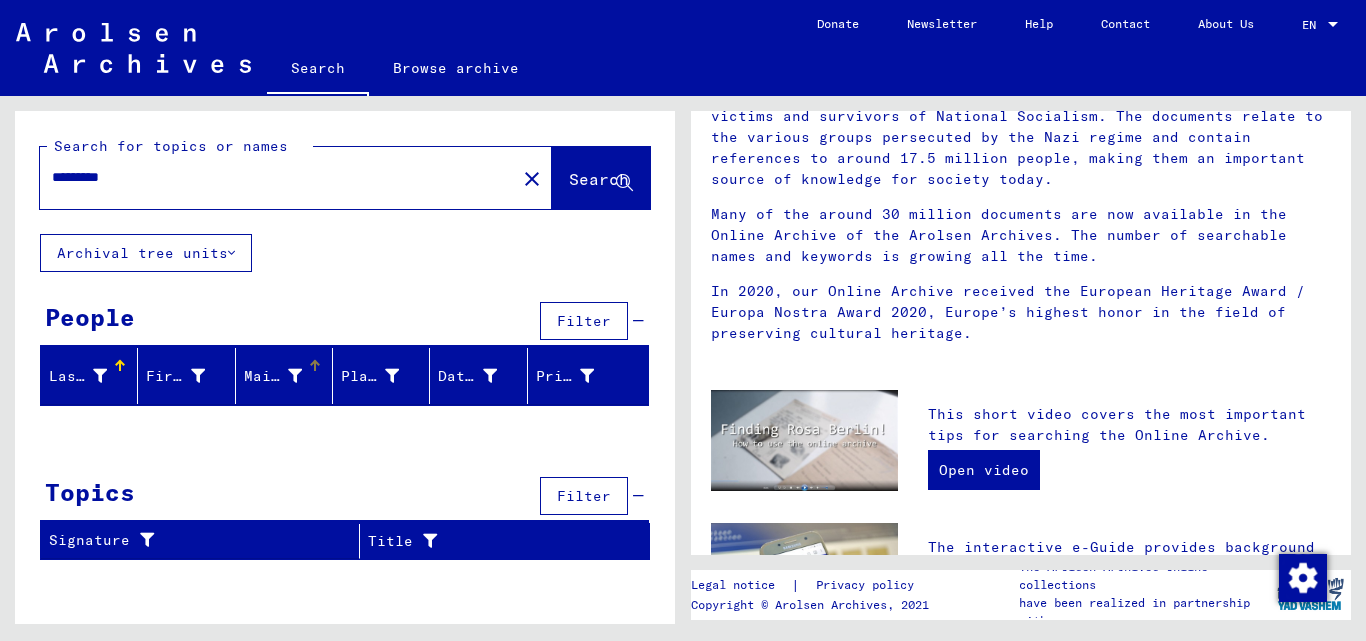 click on "Maiden Name" at bounding box center [284, 376] 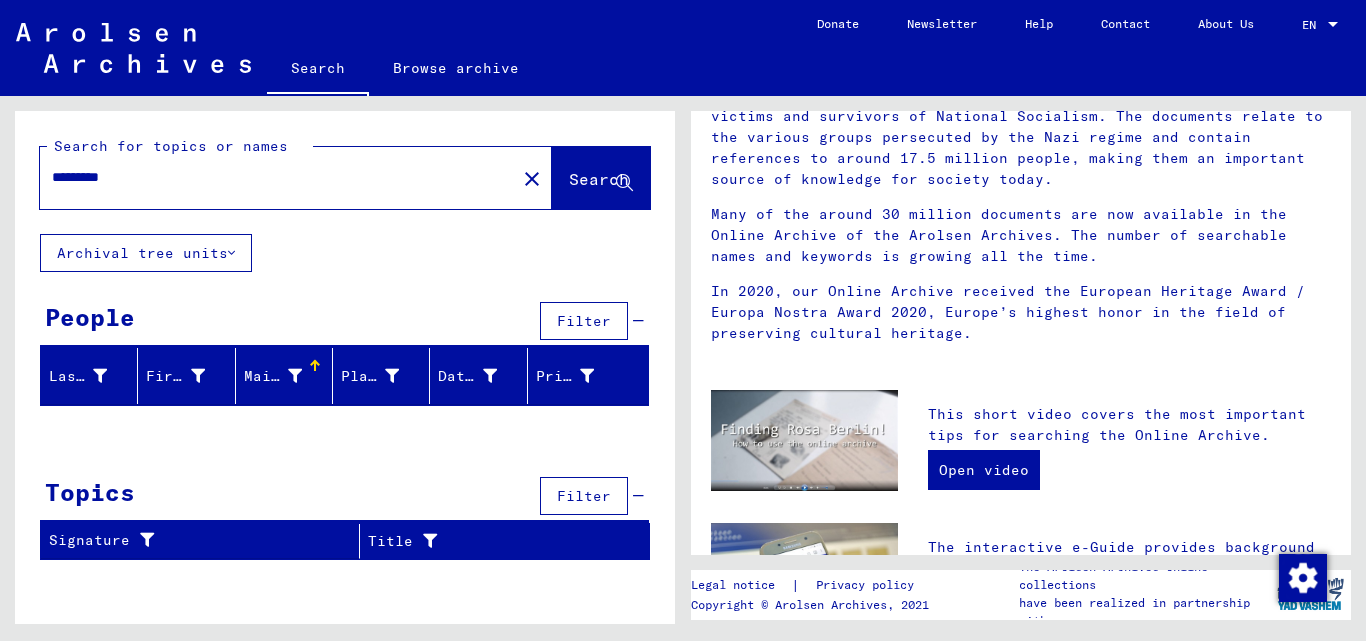 click on "*********" at bounding box center (272, 177) 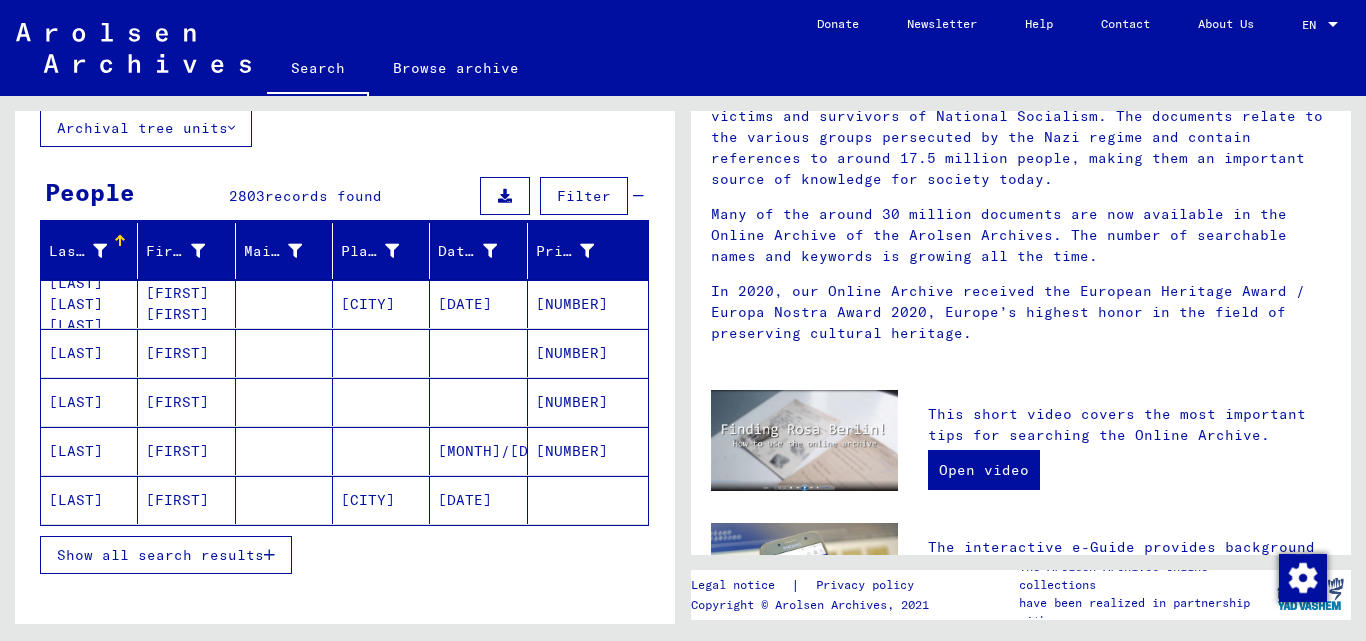 scroll, scrollTop: 118, scrollLeft: 0, axis: vertical 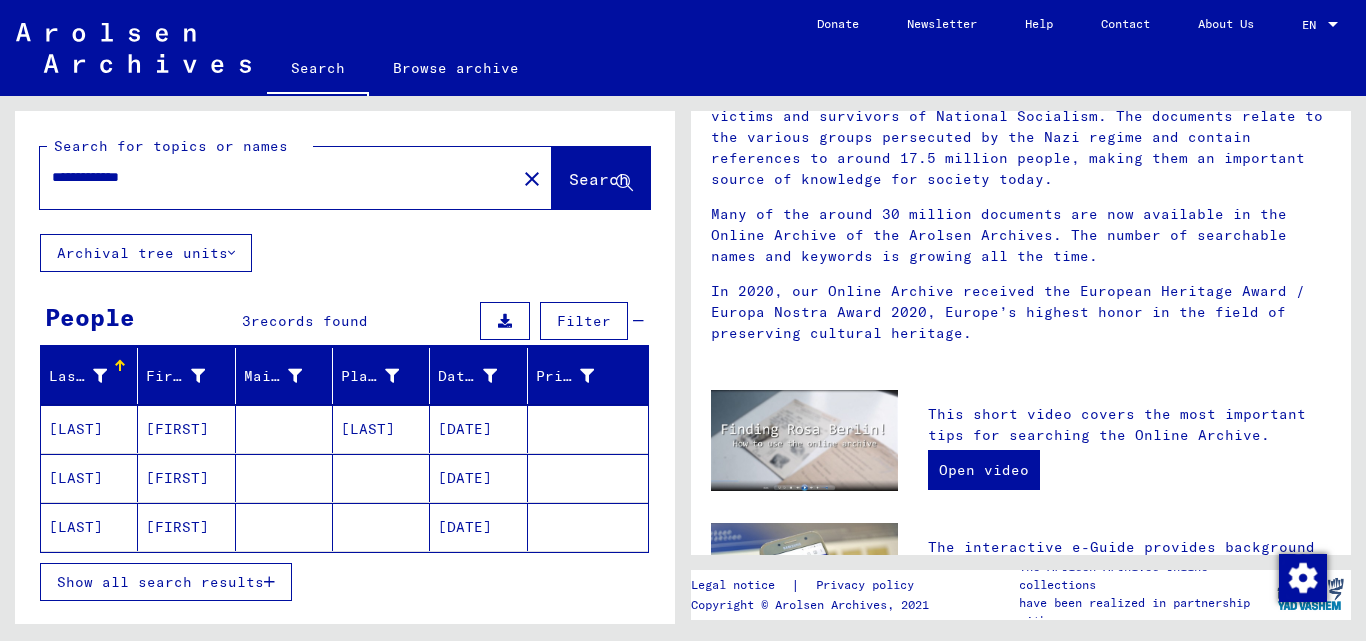click on "**********" at bounding box center (272, 177) 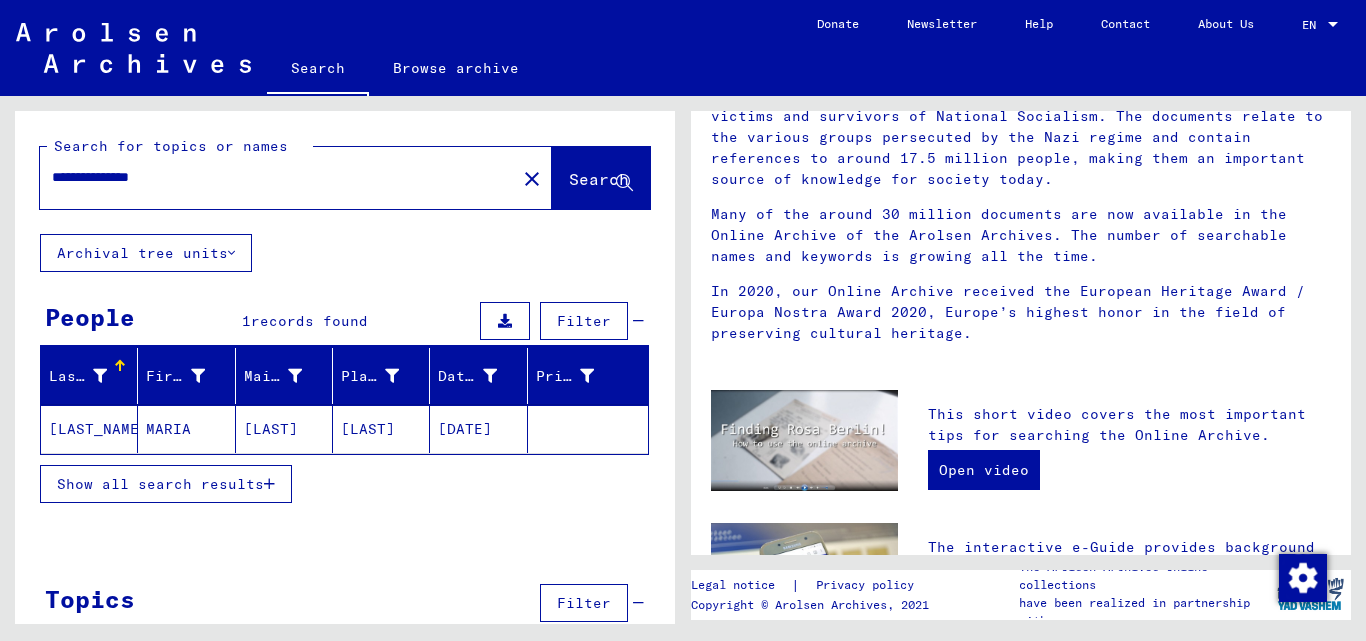 click on "**********" at bounding box center (266, 177) 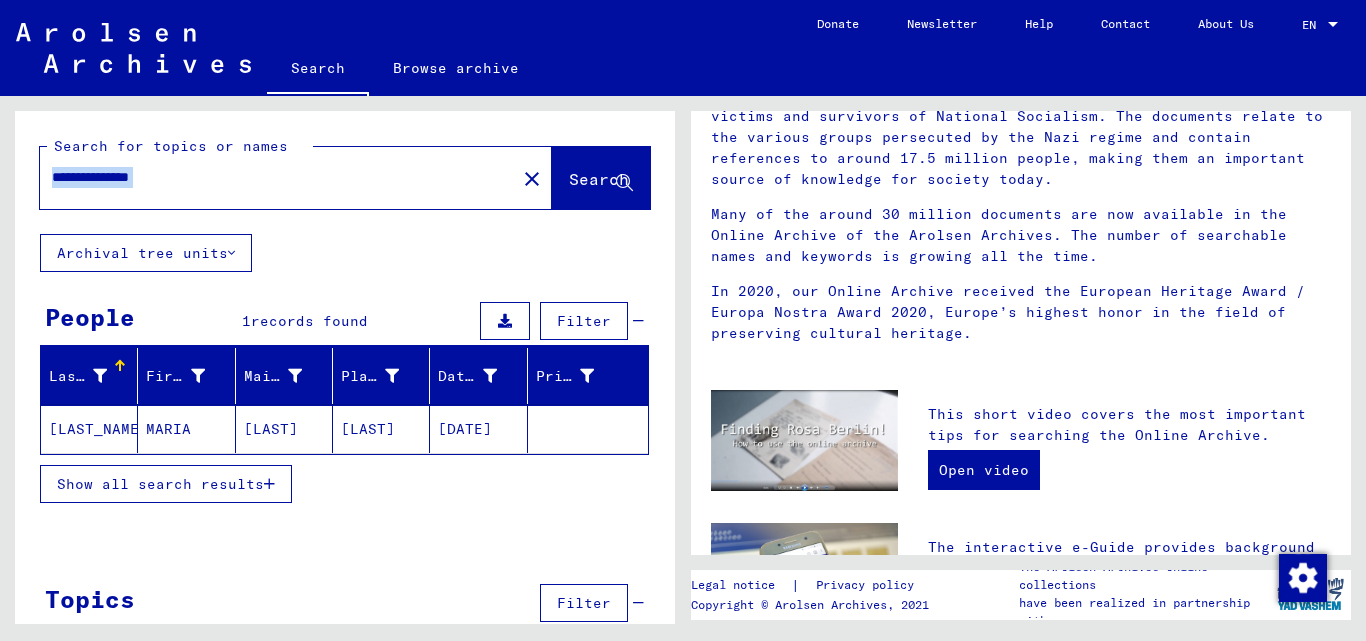 click on "**********" at bounding box center [266, 177] 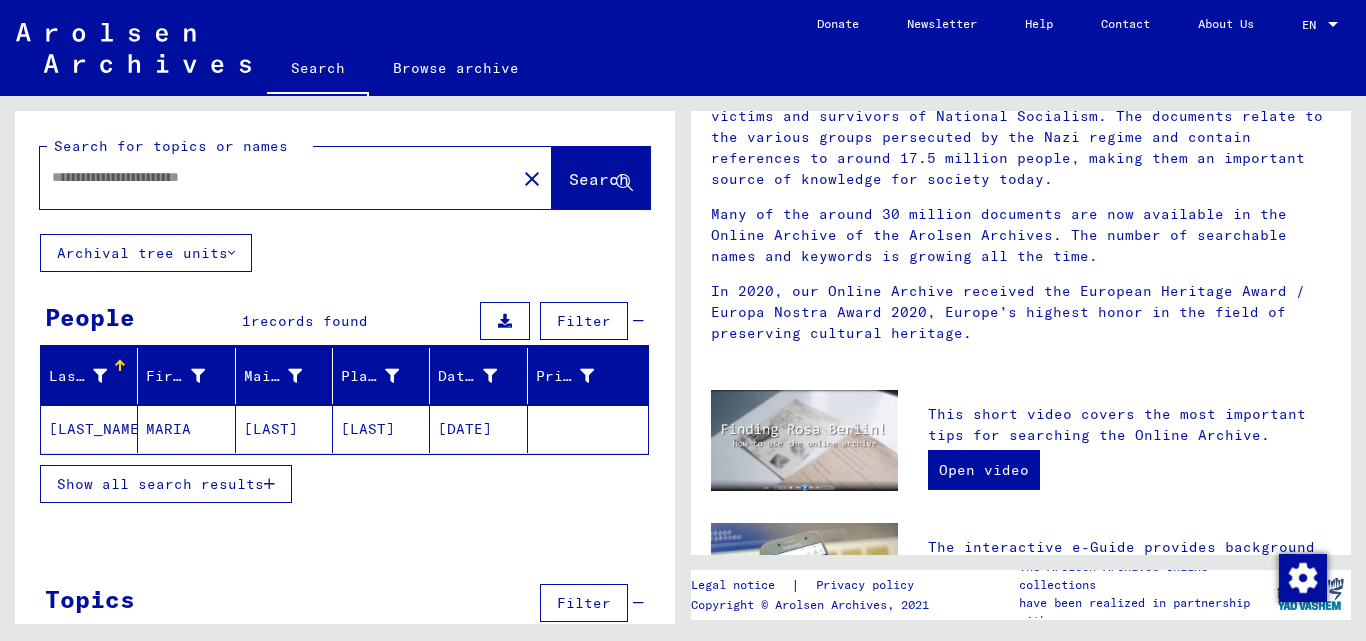 click at bounding box center (272, 177) 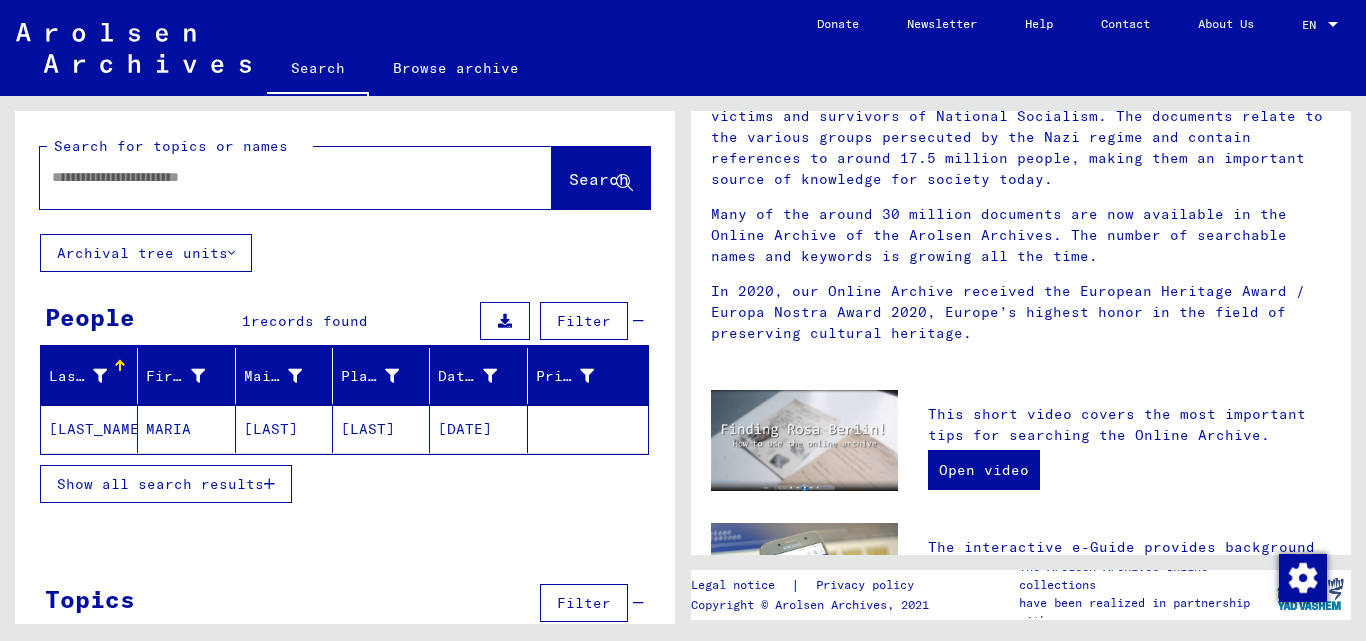 paste on "**********" 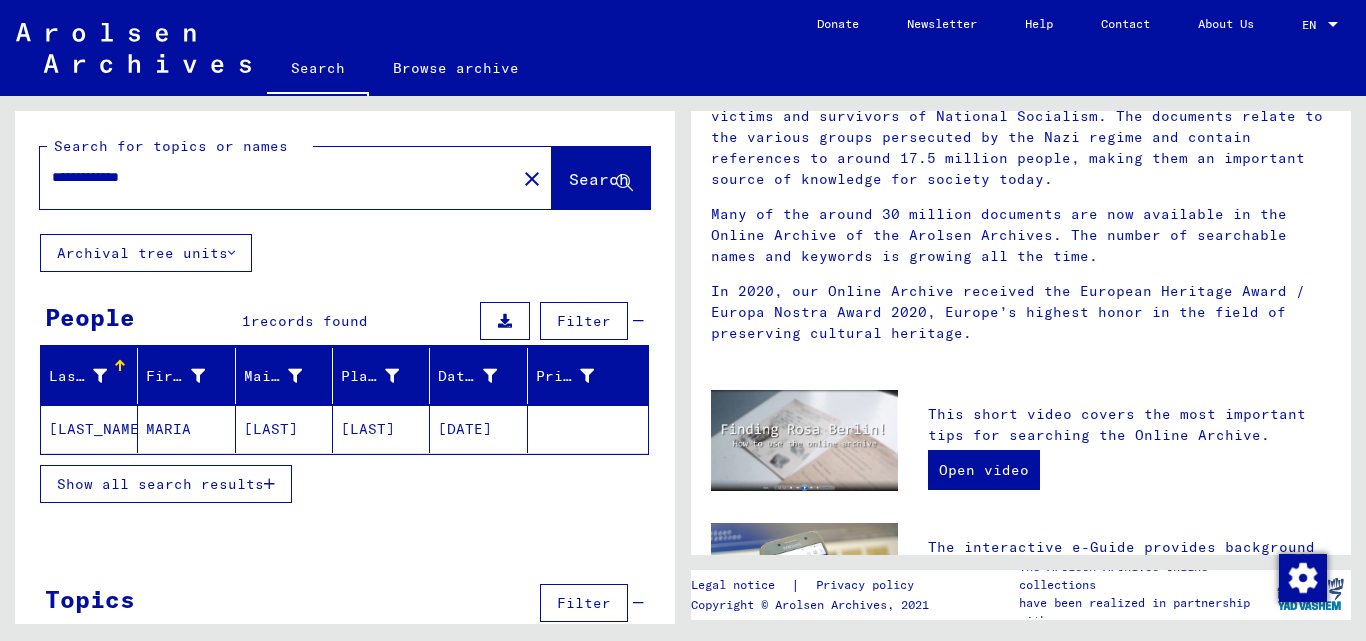 type on "**********" 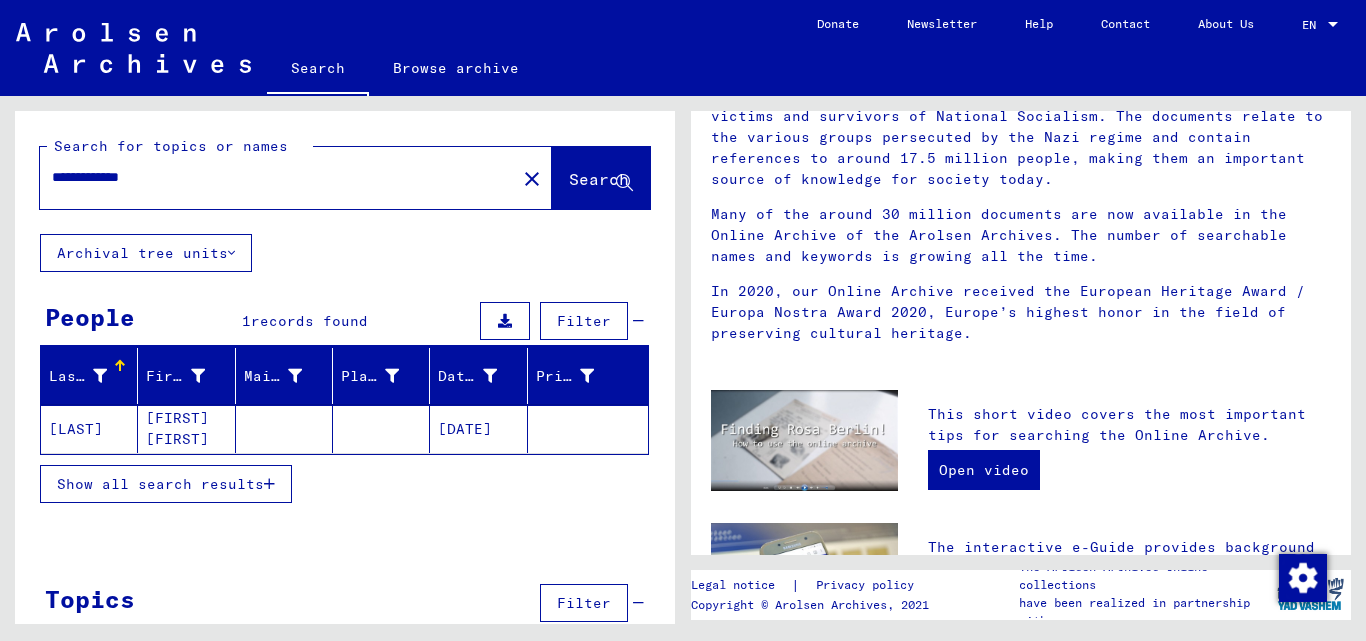 click on "[FIRST] [FIRST]" at bounding box center [186, 429] 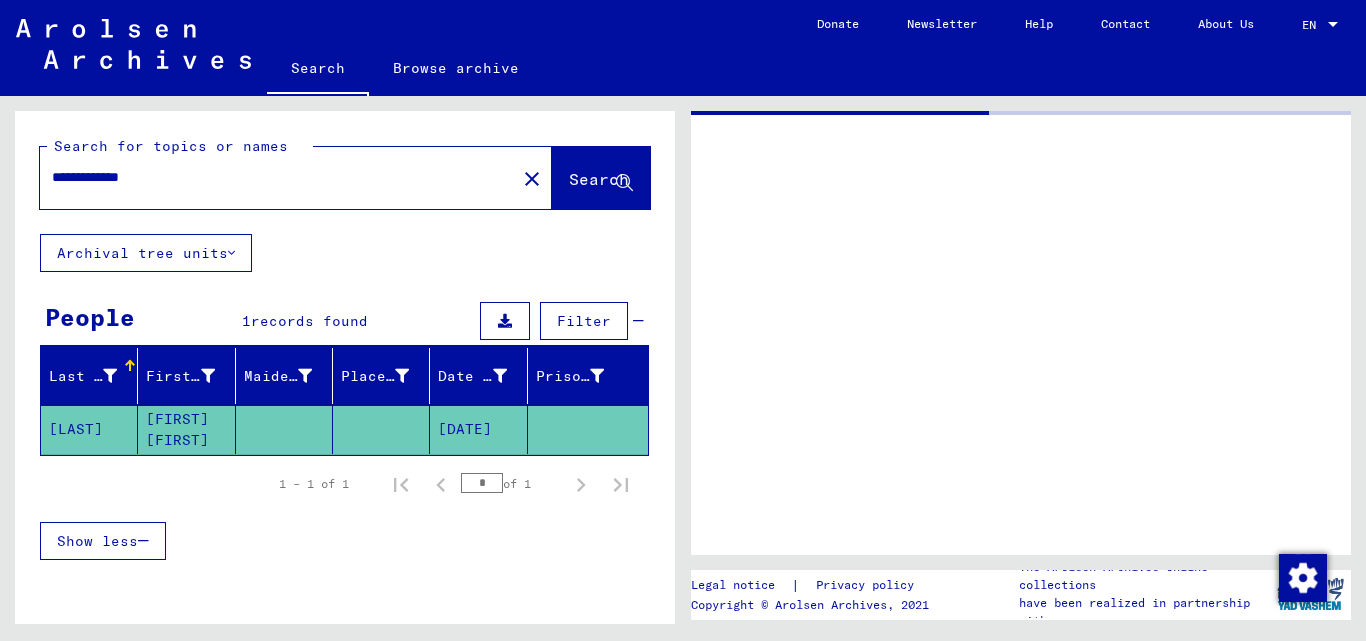 scroll, scrollTop: 0, scrollLeft: 0, axis: both 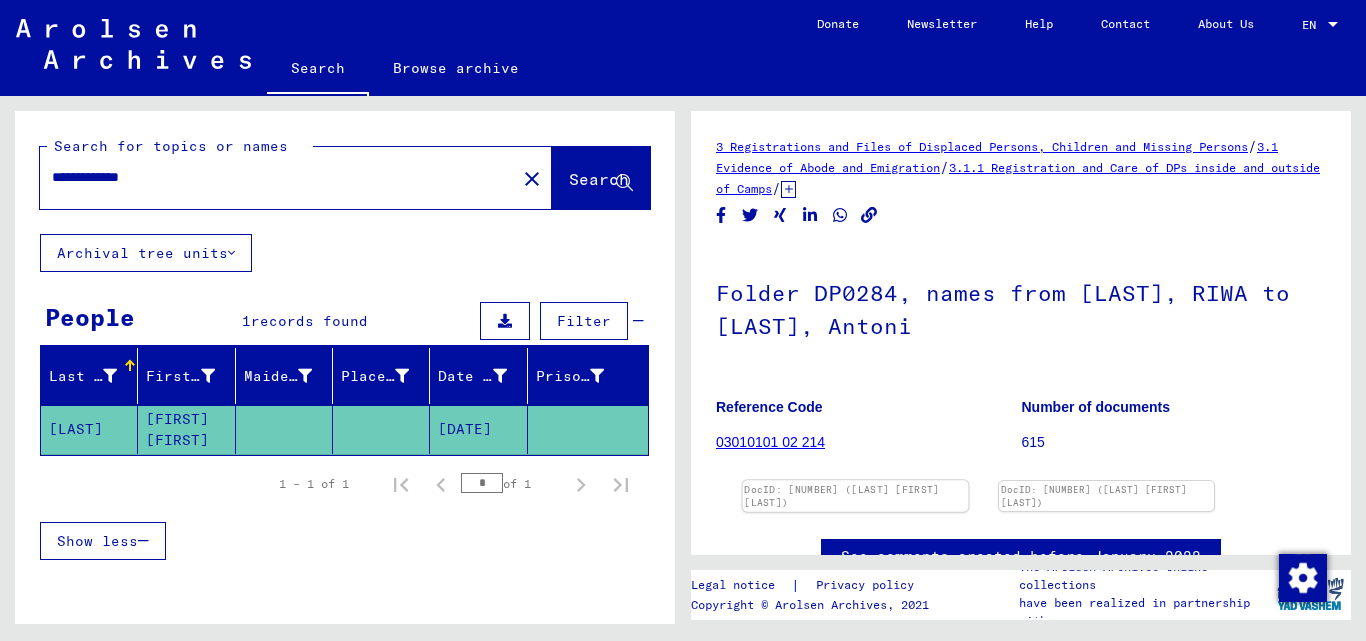 click at bounding box center (856, 480) 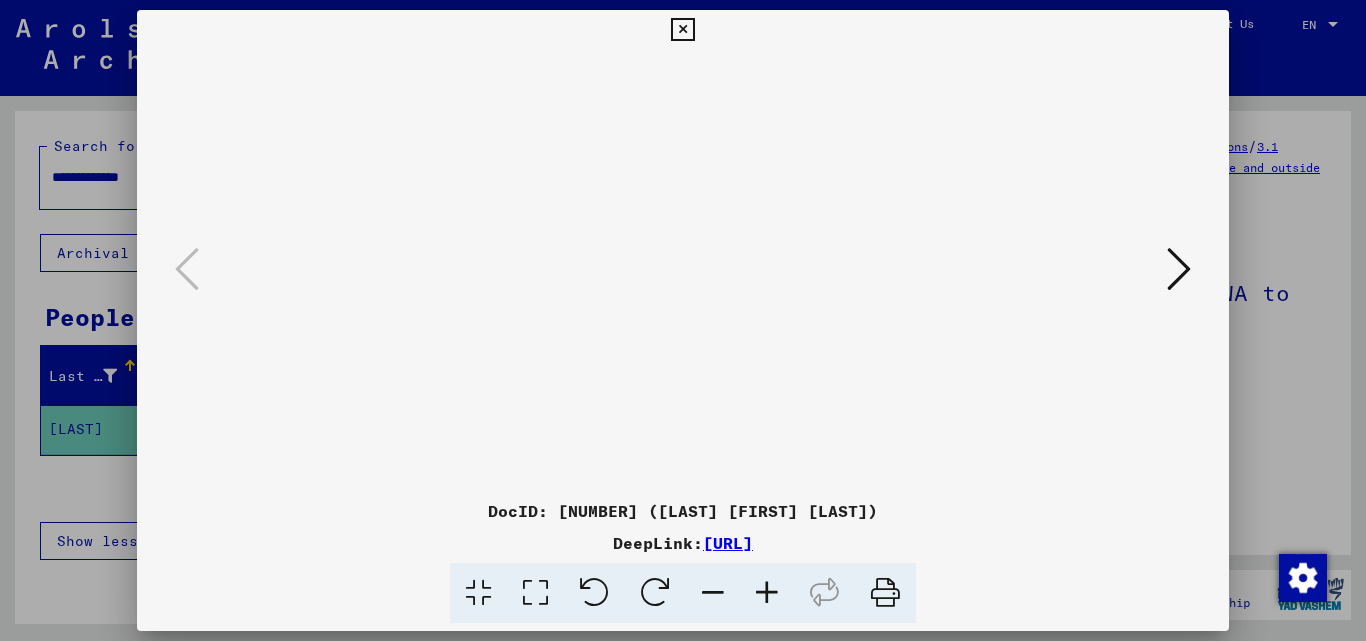 click at bounding box center [1179, 269] 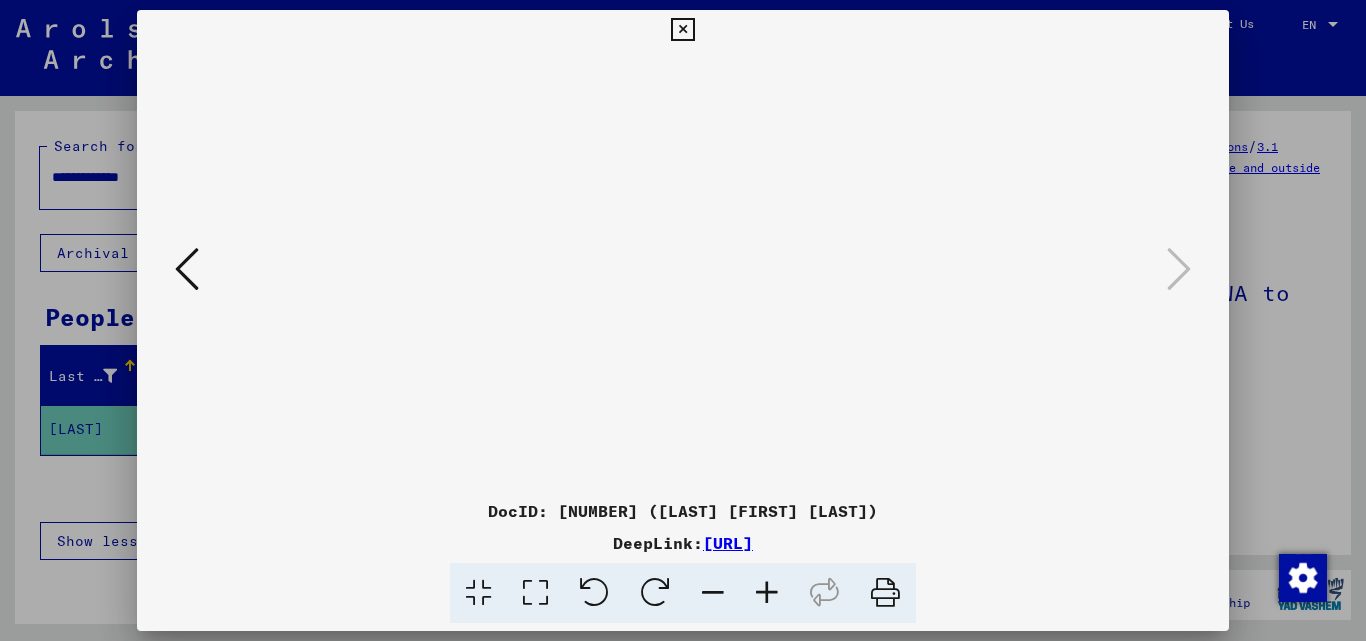 click at bounding box center [683, 320] 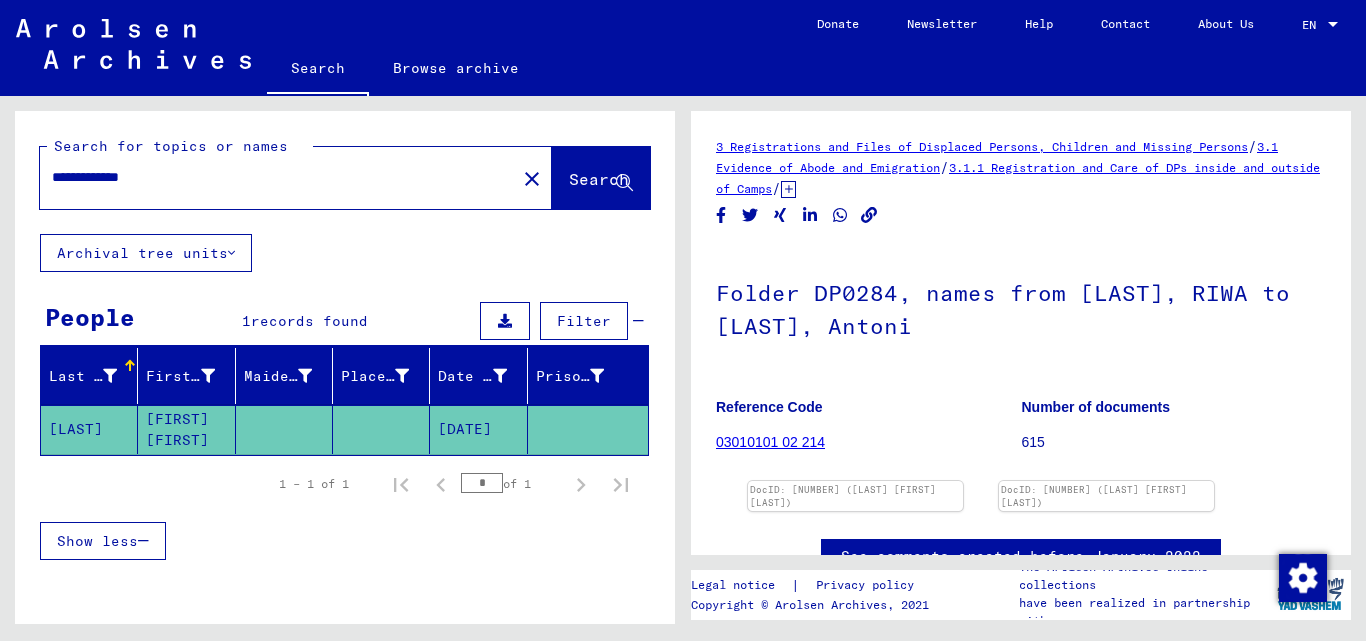 drag, startPoint x: 1365, startPoint y: 239, endPoint x: 1365, endPoint y: 332, distance: 93 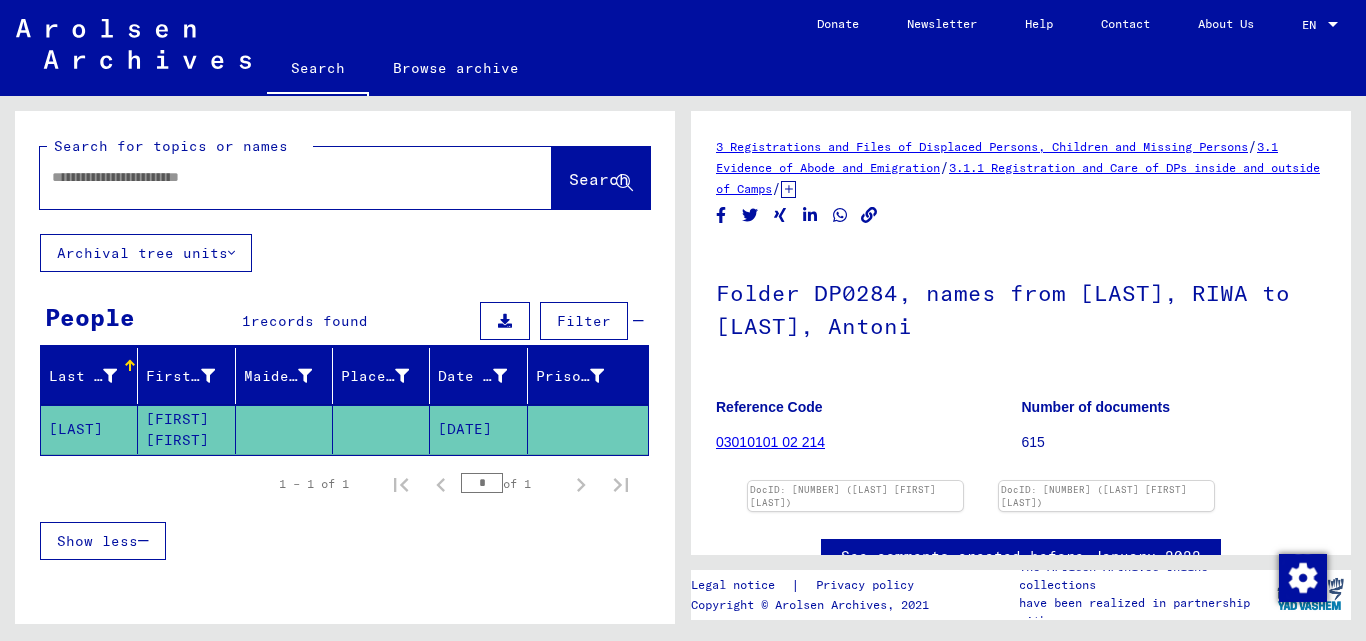 type 